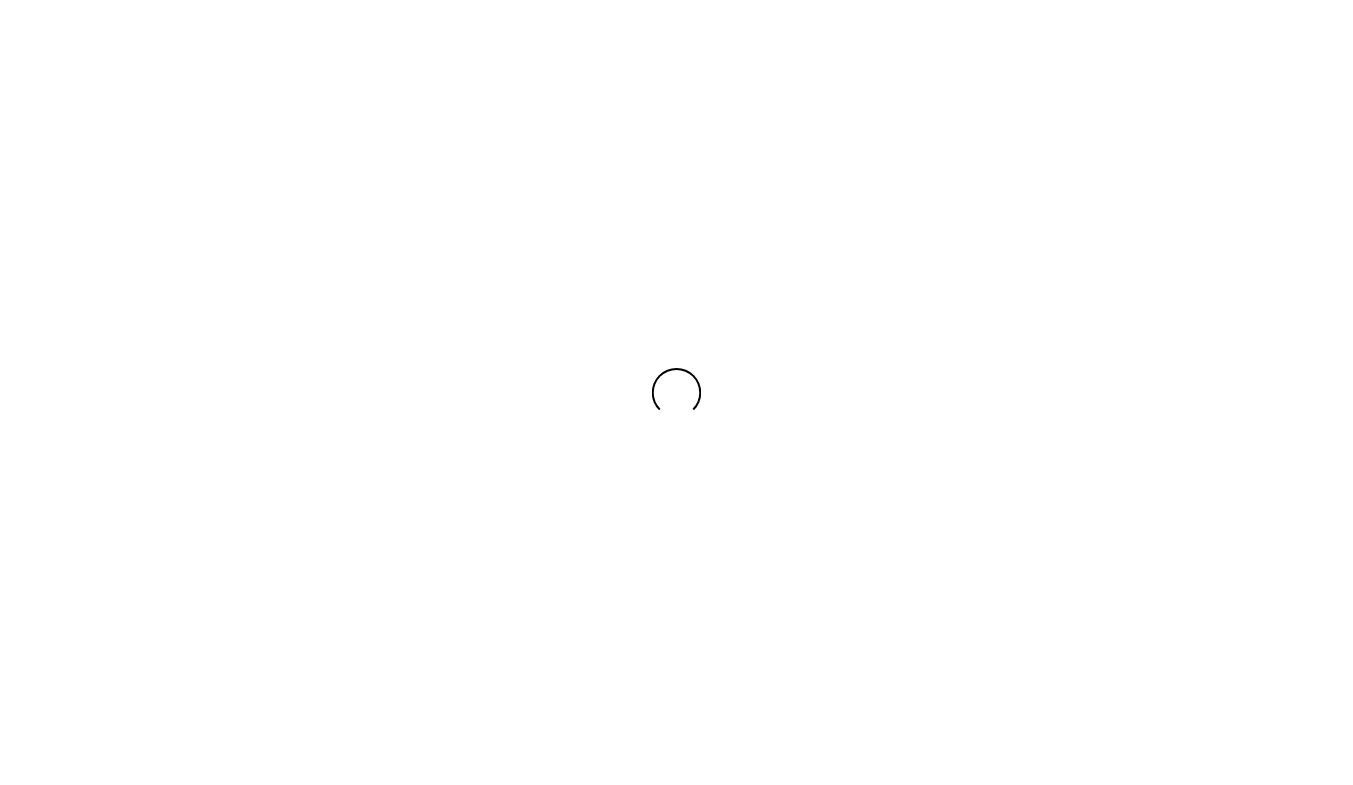 scroll, scrollTop: 0, scrollLeft: 0, axis: both 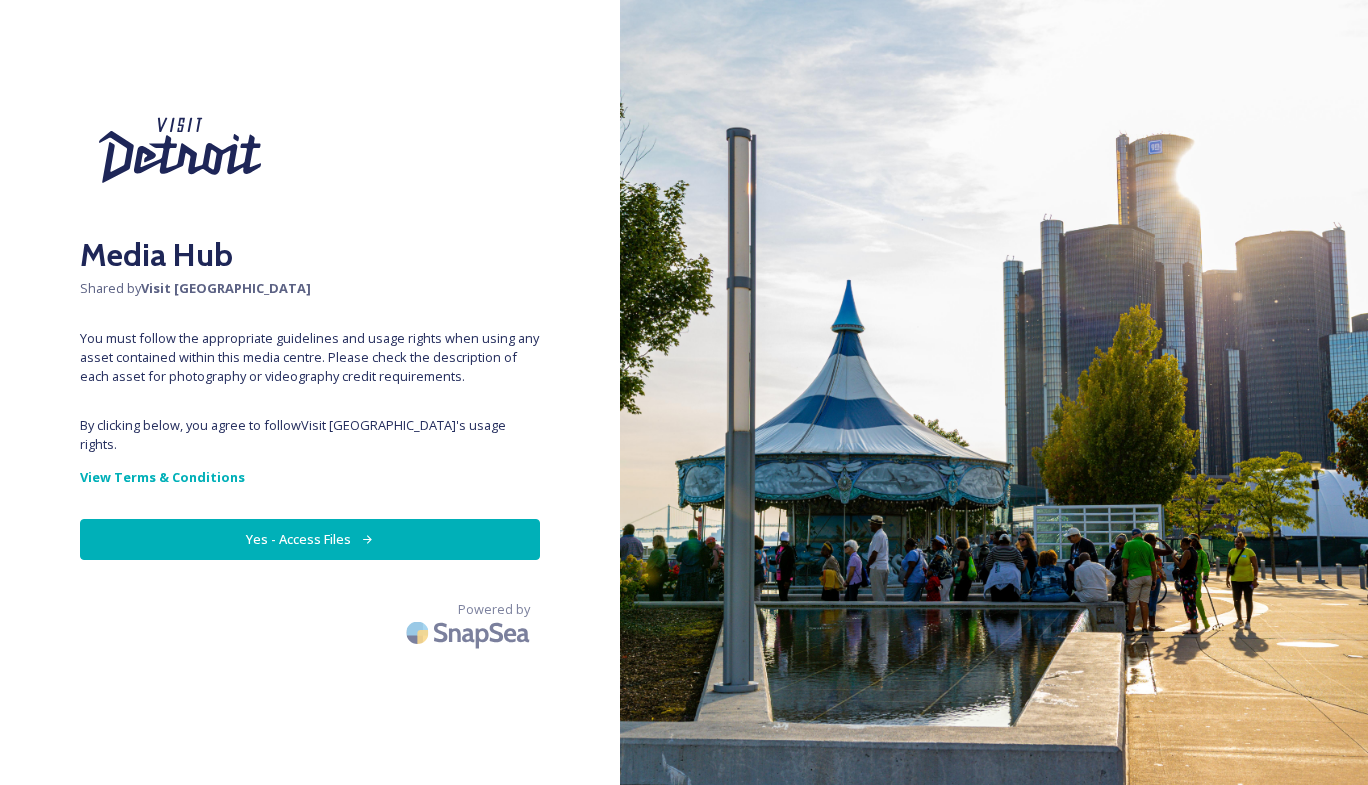 click on "Yes - Access Files" at bounding box center [310, 539] 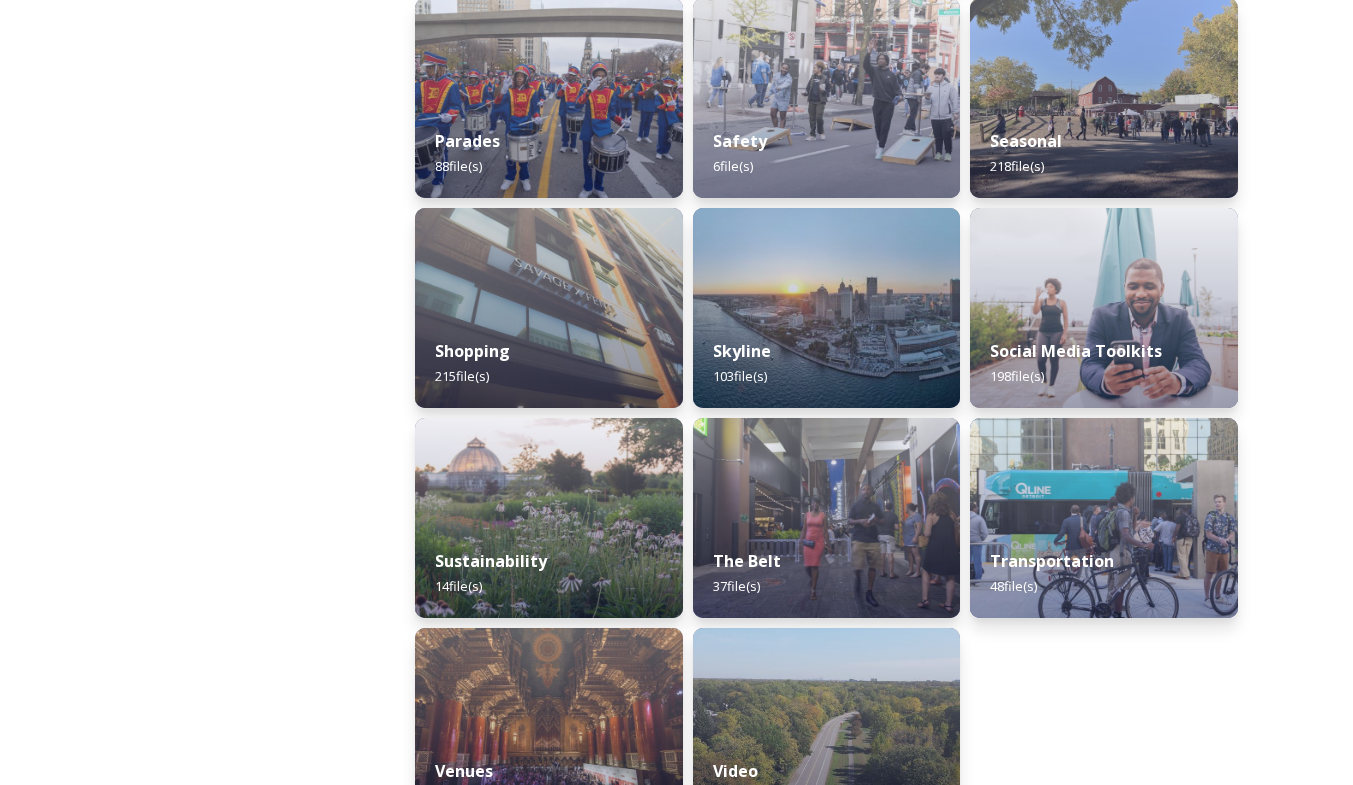 scroll, scrollTop: 1793, scrollLeft: 0, axis: vertical 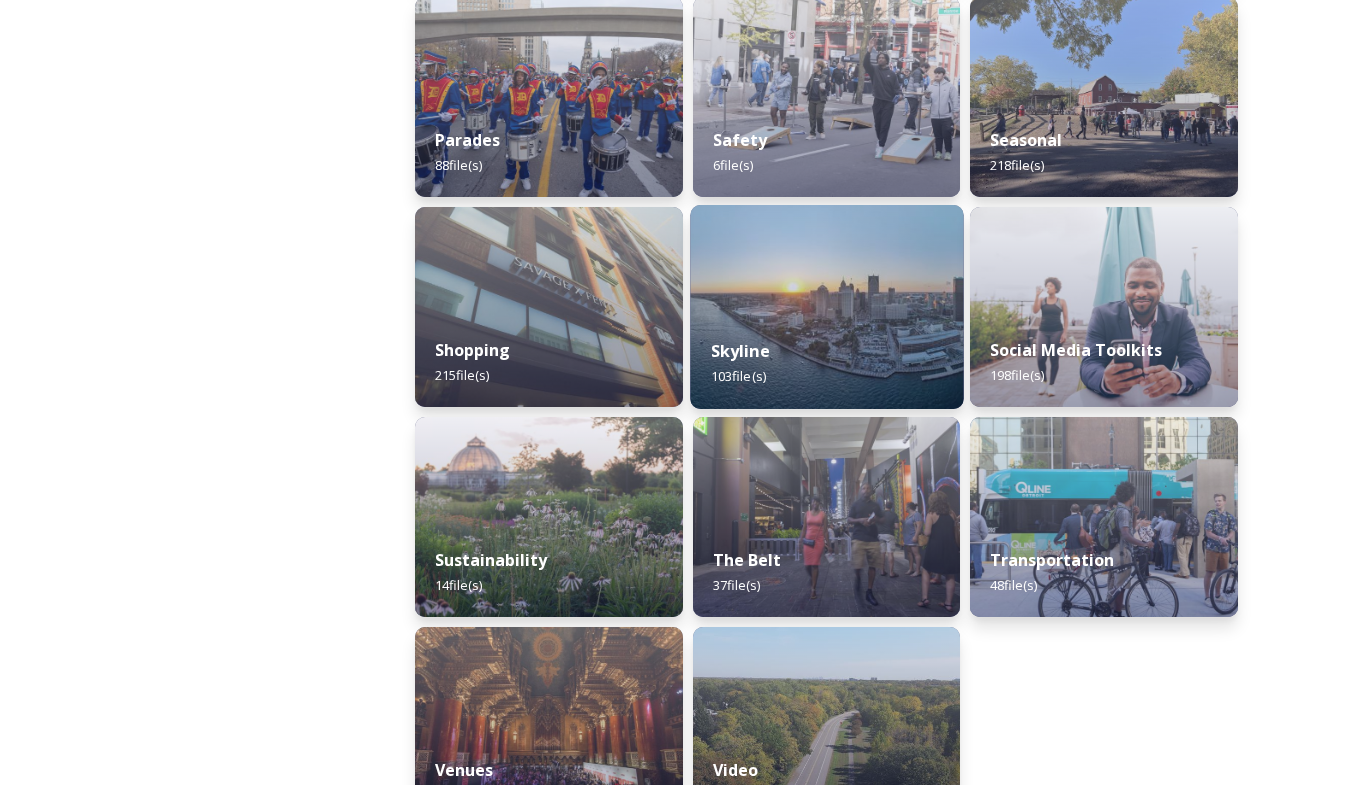 click on "Skyline 103  file(s)" at bounding box center (826, 363) 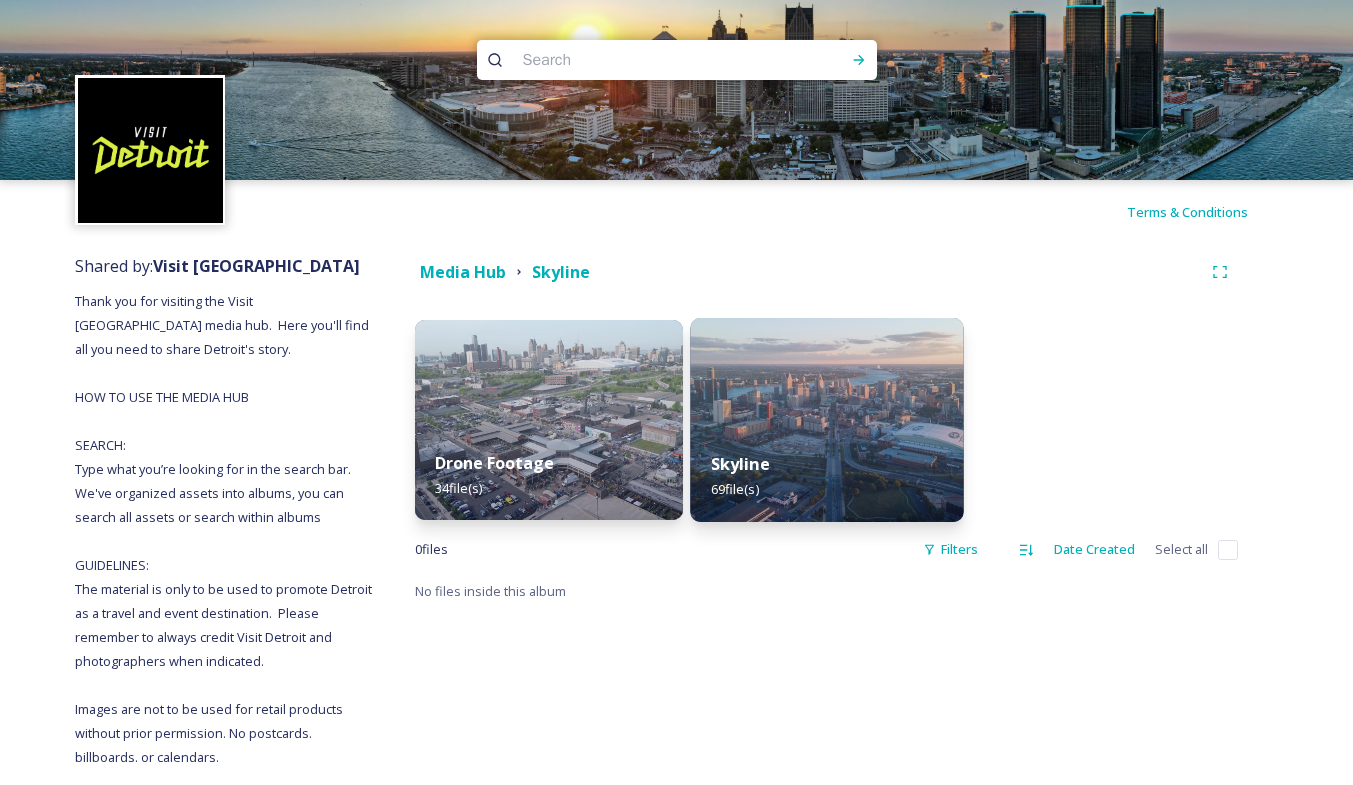 click at bounding box center (826, 420) 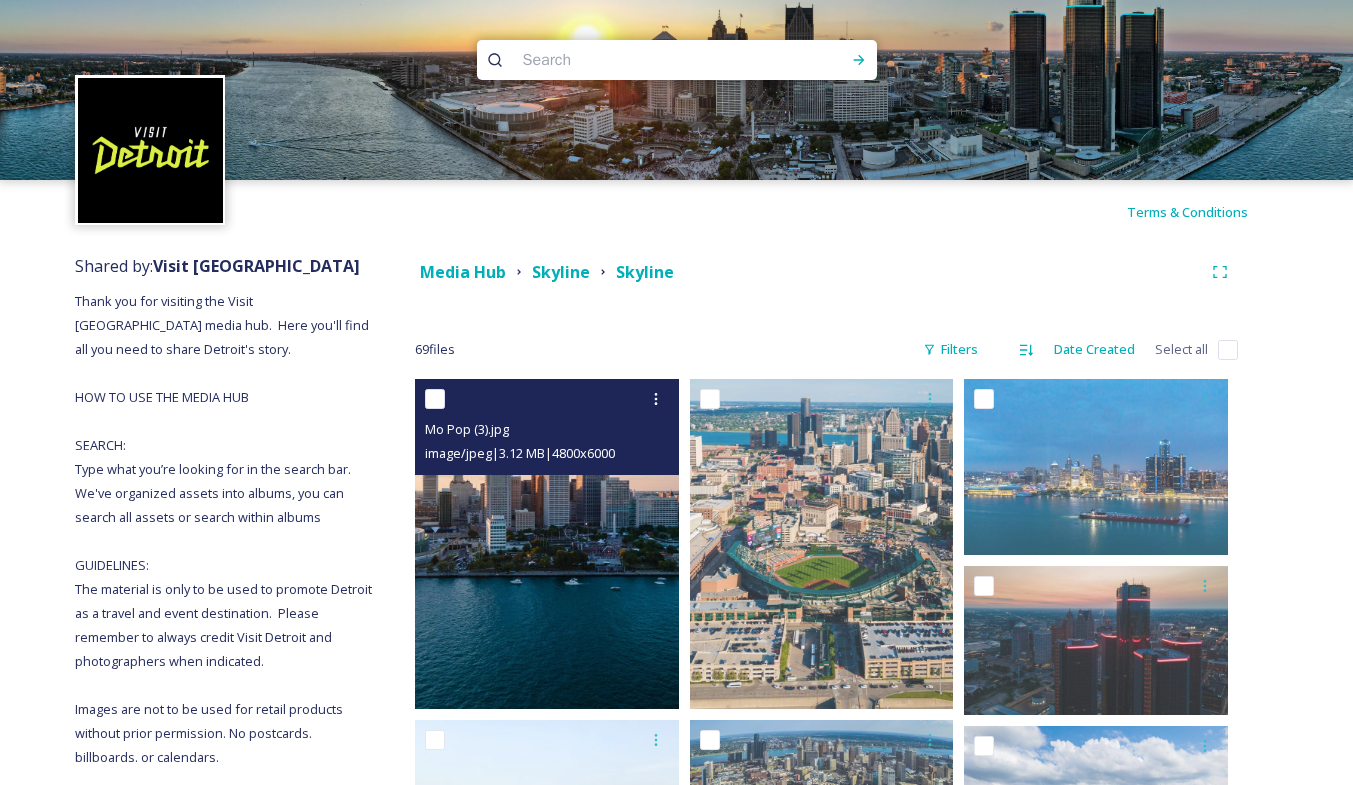 click at bounding box center [547, 544] 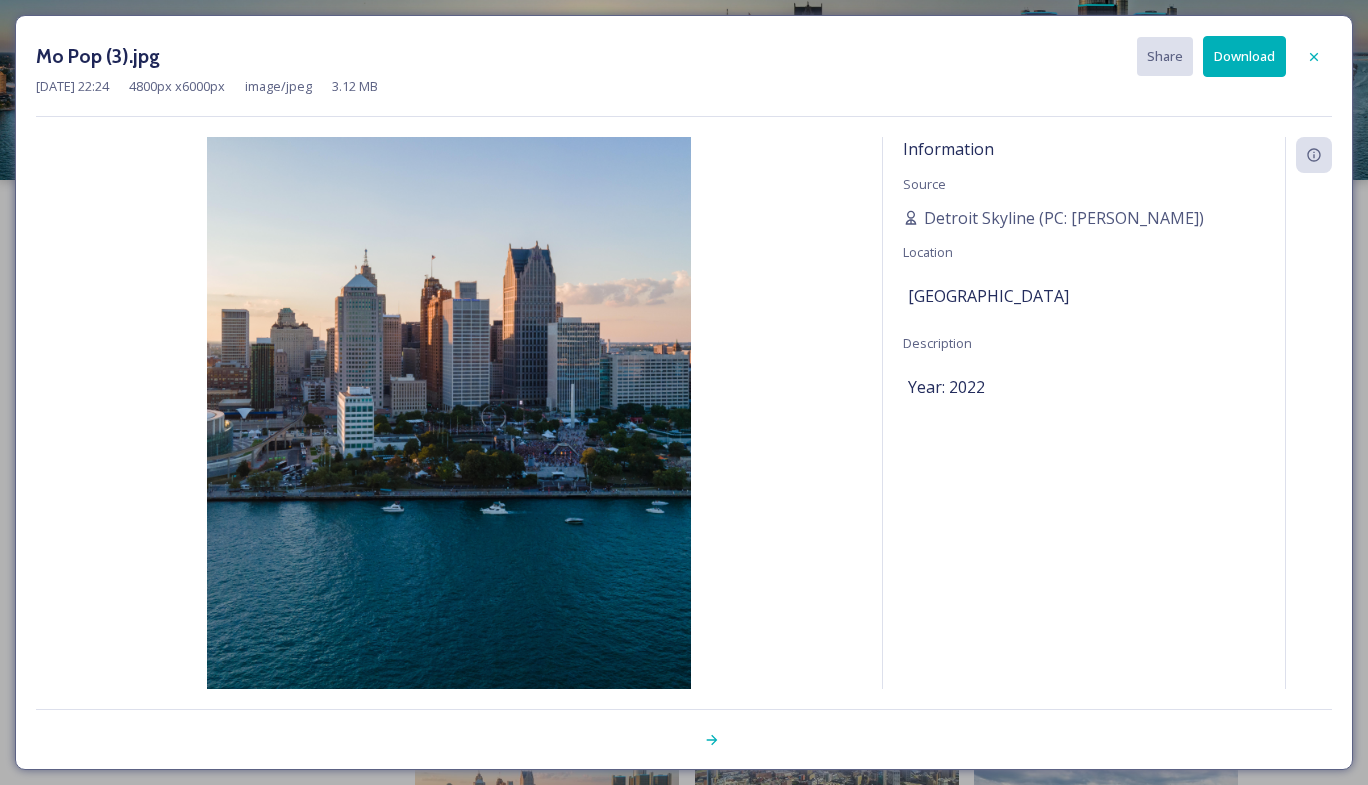 click on "Download" at bounding box center [1244, 56] 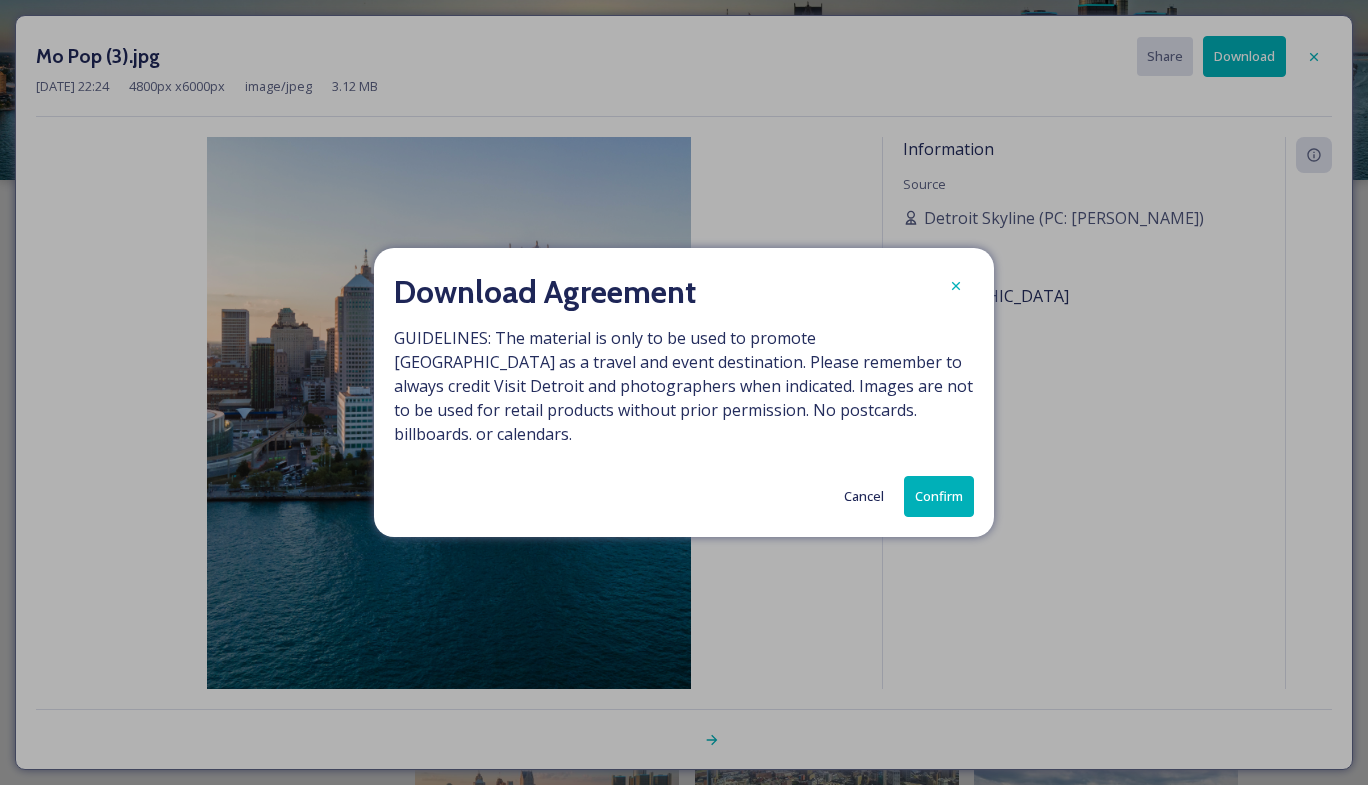 click on "Confirm" at bounding box center (939, 496) 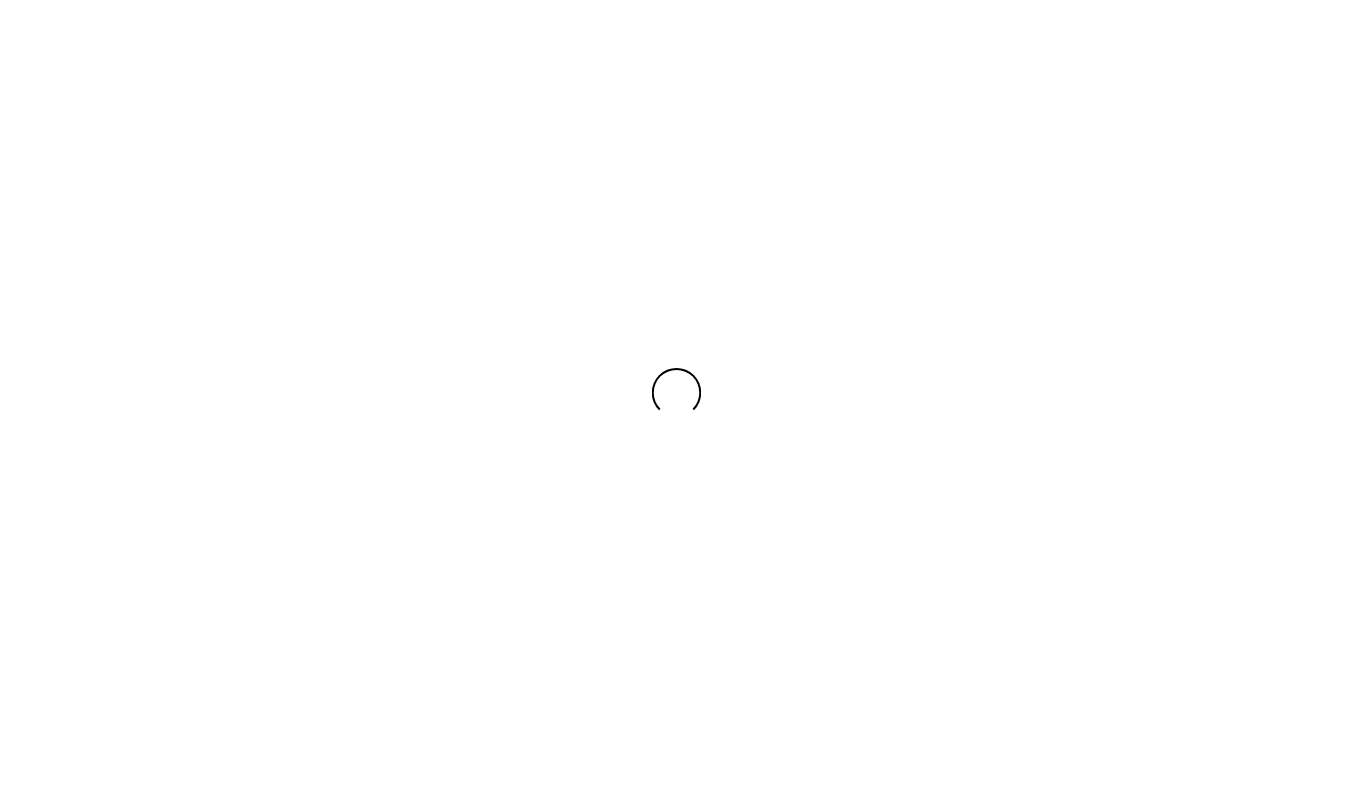 scroll, scrollTop: 0, scrollLeft: 0, axis: both 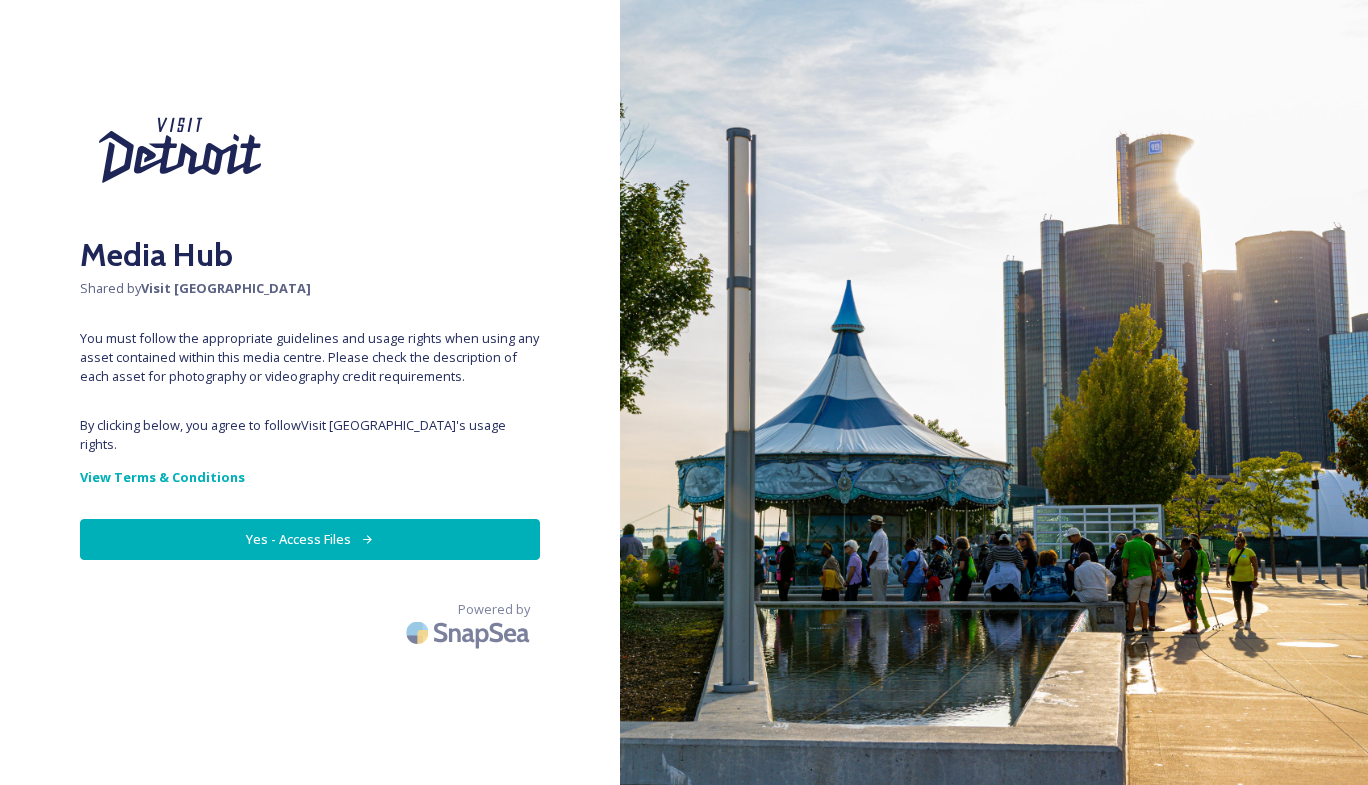 click on "Yes - Access Files" at bounding box center (310, 539) 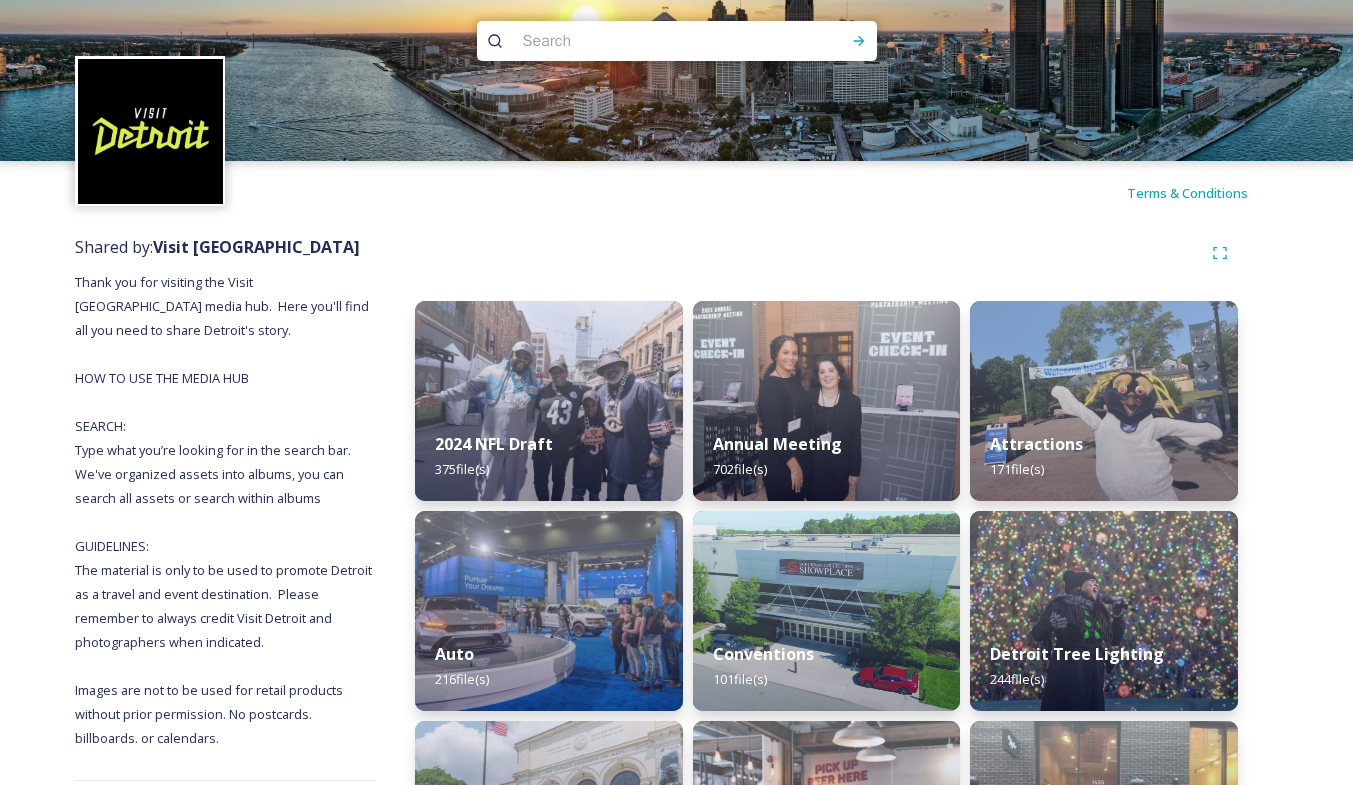 scroll, scrollTop: 0, scrollLeft: 0, axis: both 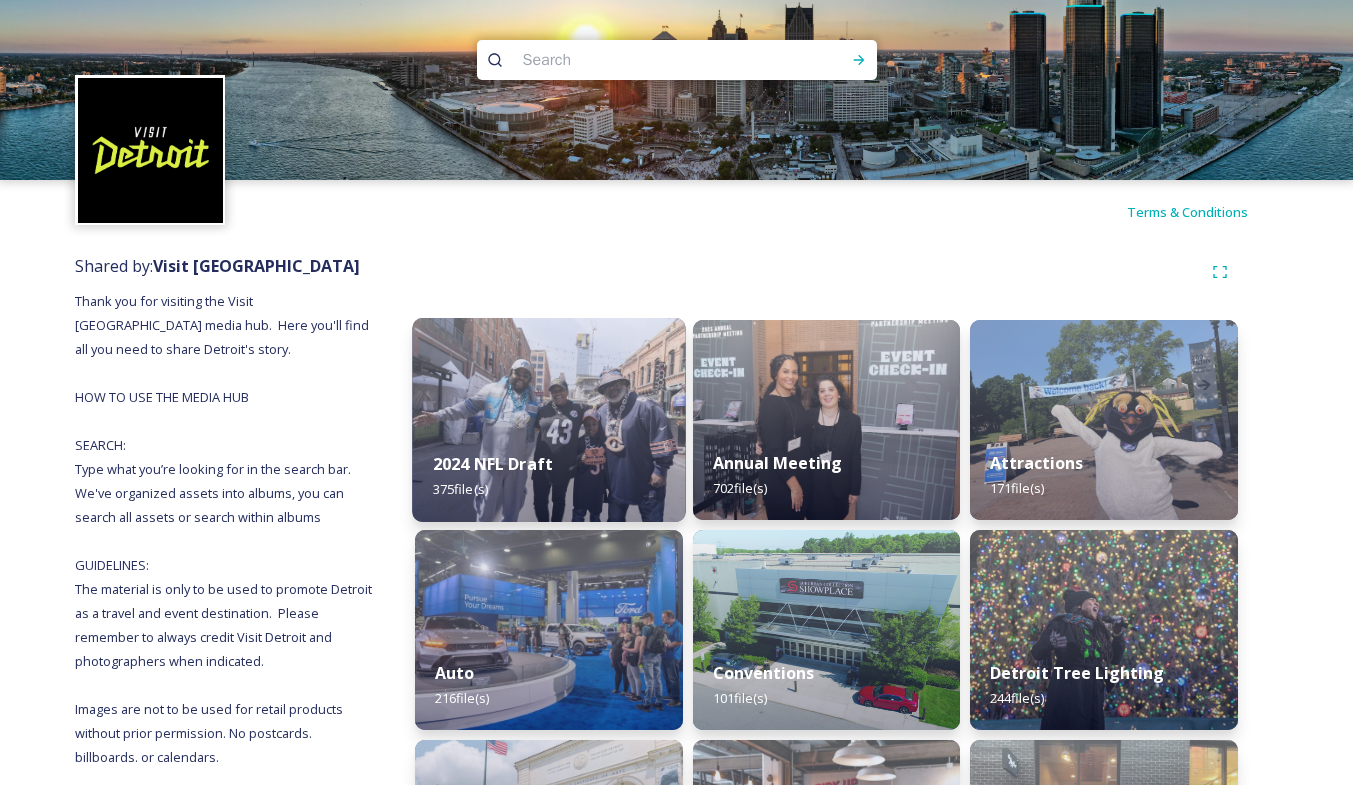 click at bounding box center (548, 420) 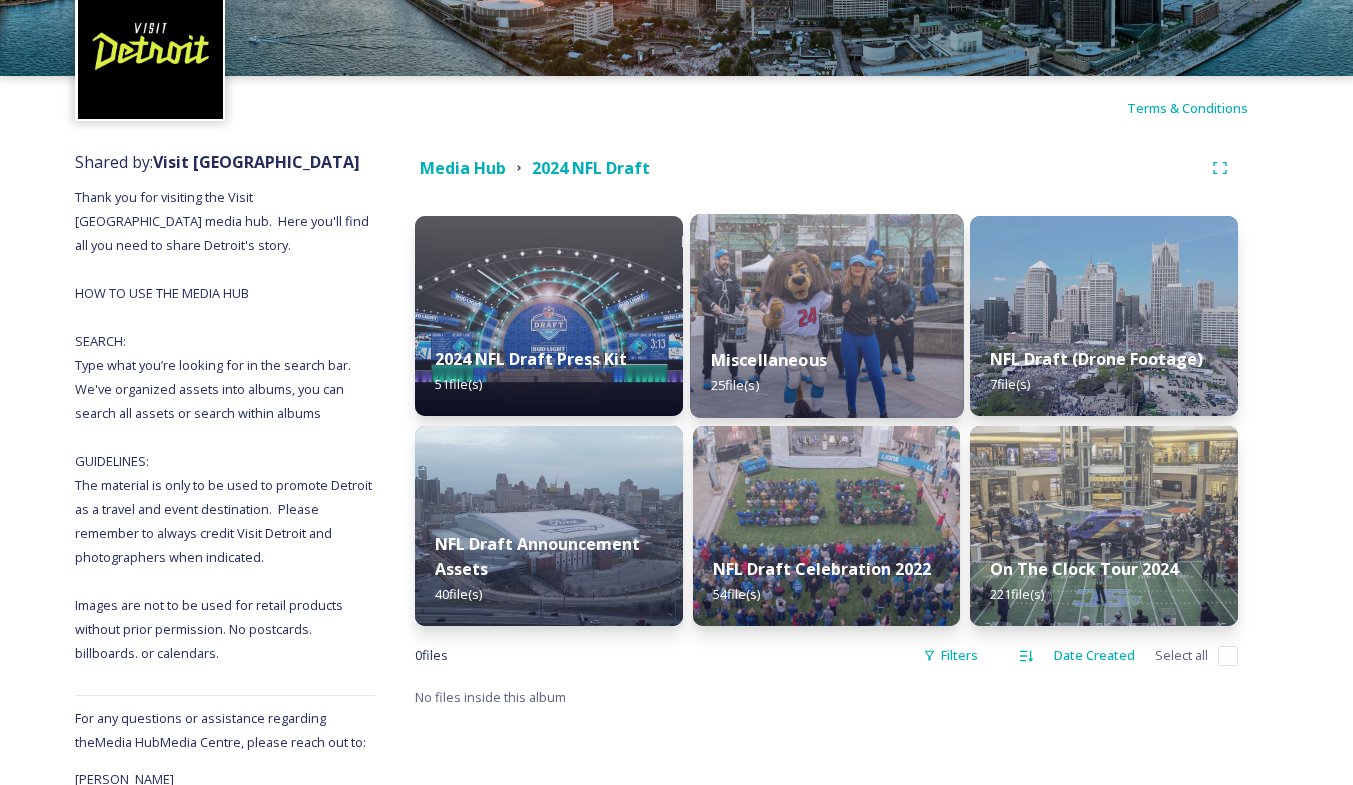 scroll, scrollTop: 156, scrollLeft: 0, axis: vertical 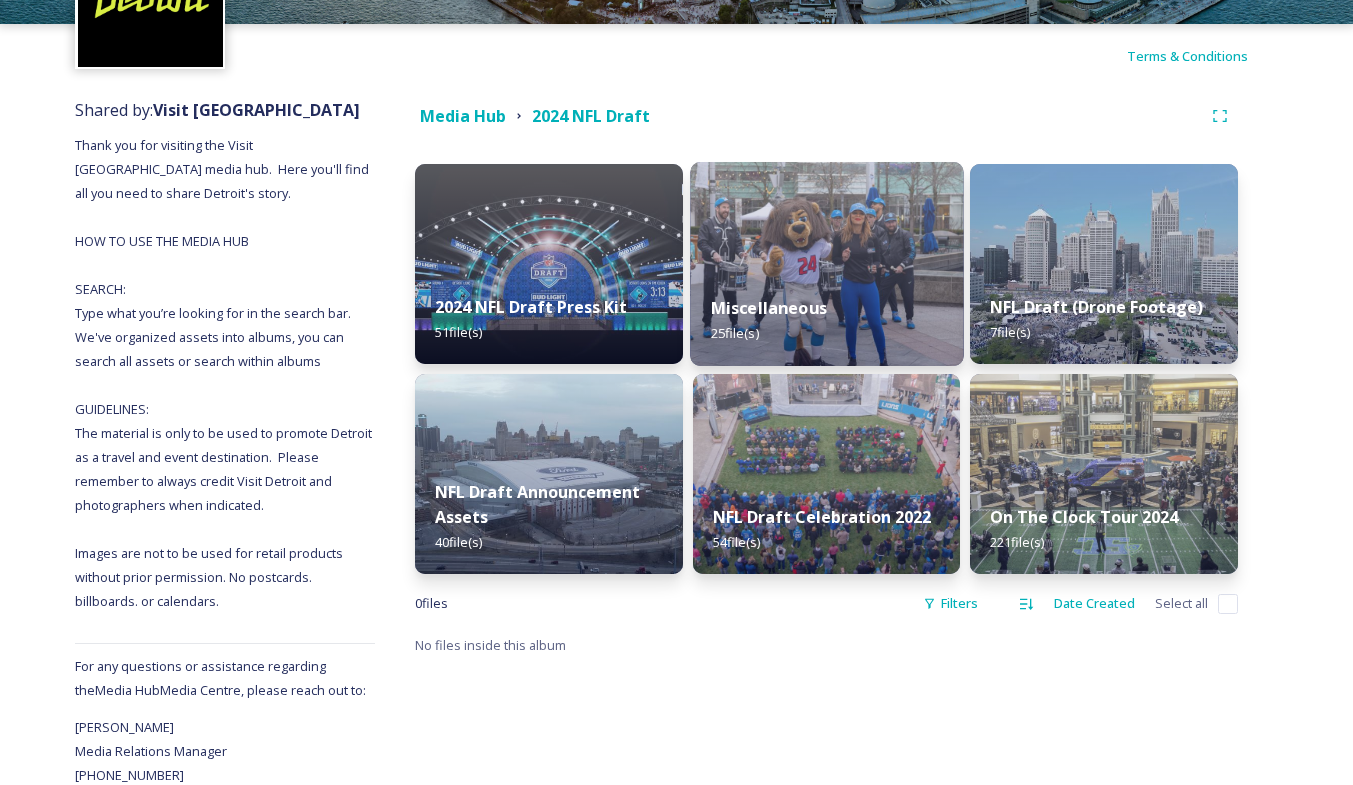 click at bounding box center [826, 264] 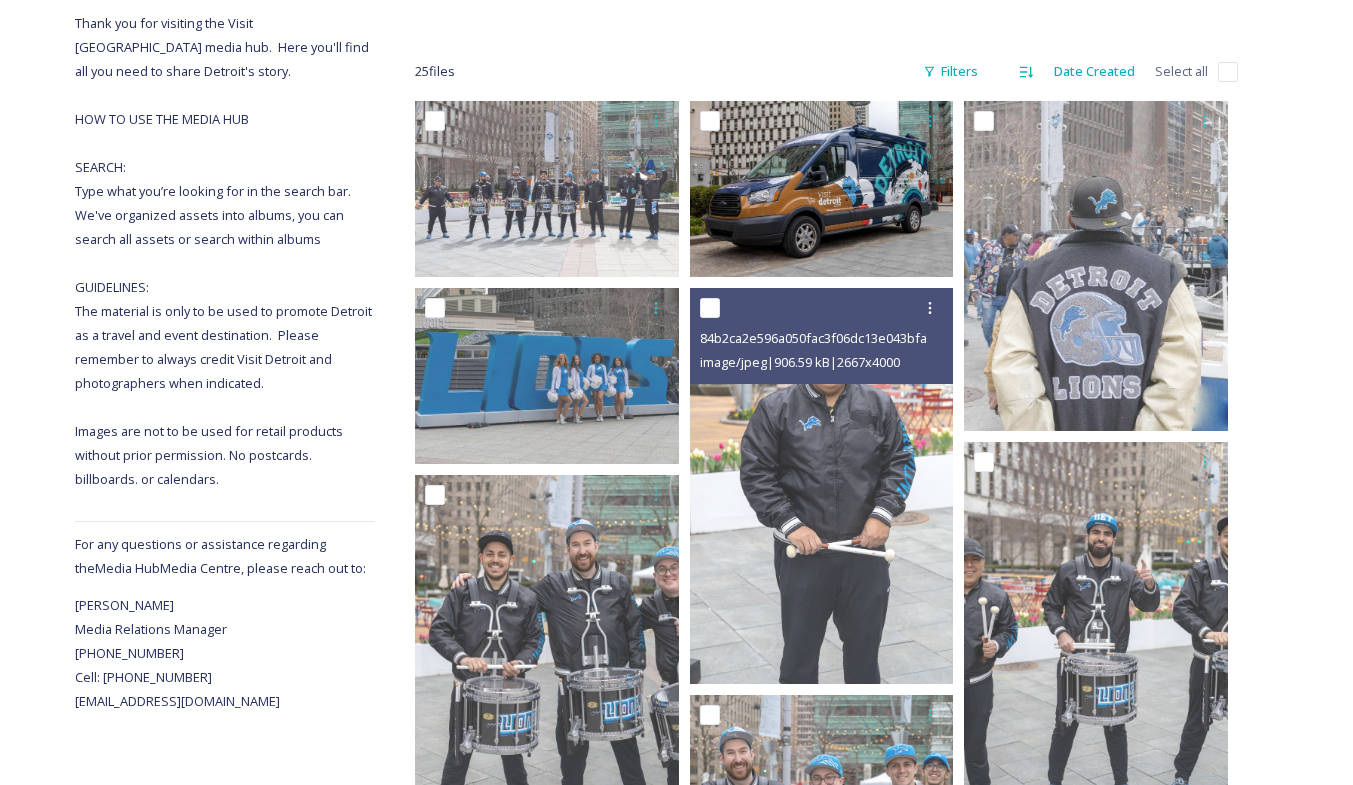scroll, scrollTop: 279, scrollLeft: 0, axis: vertical 